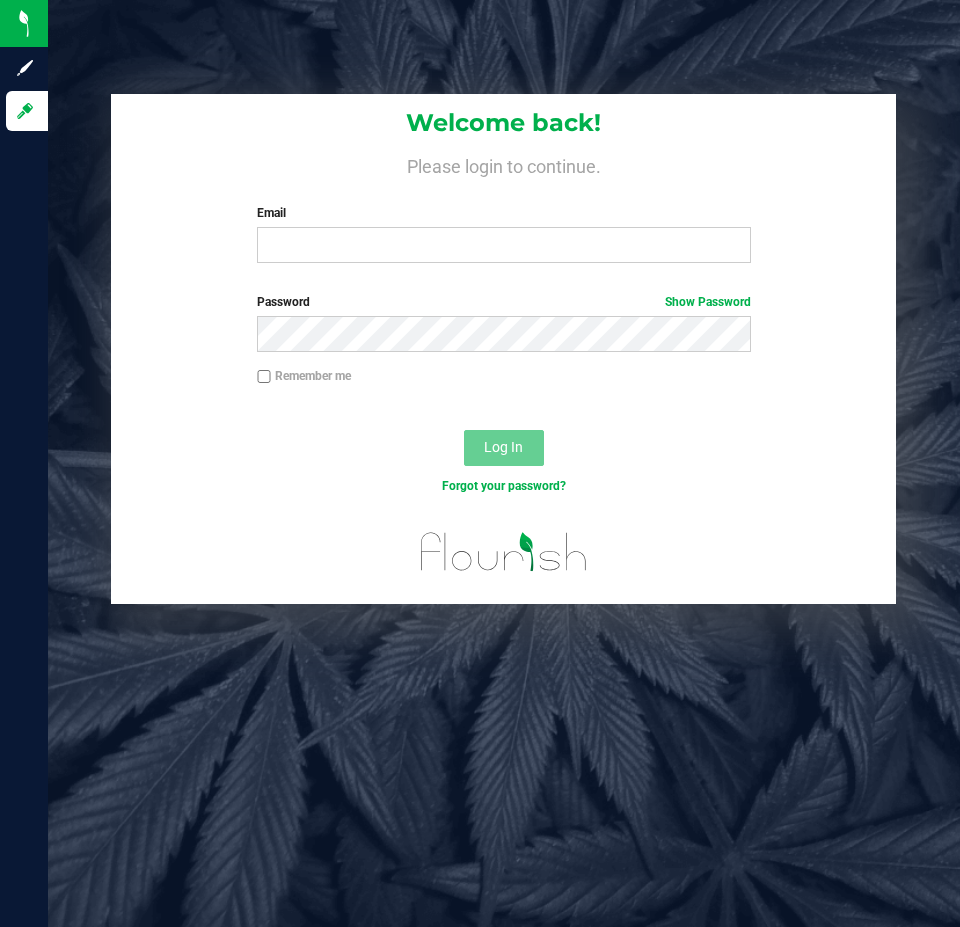 scroll, scrollTop: 0, scrollLeft: 0, axis: both 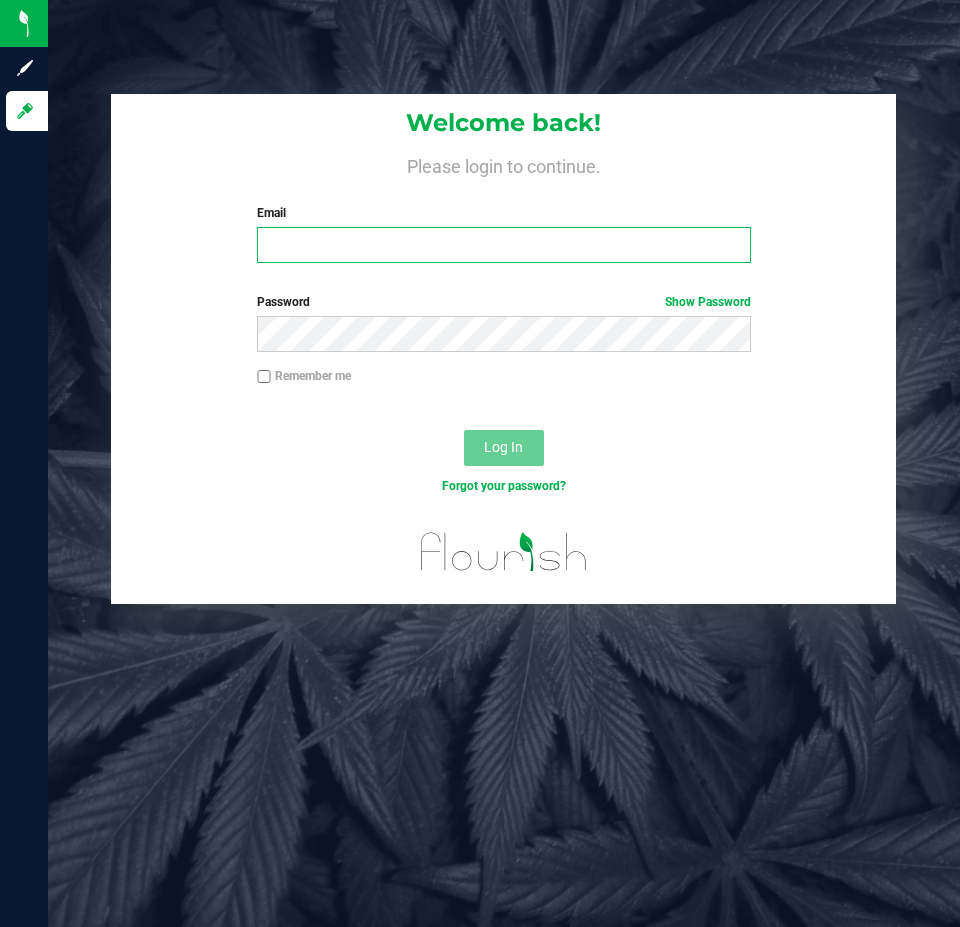 click on "Email" at bounding box center (503, 245) 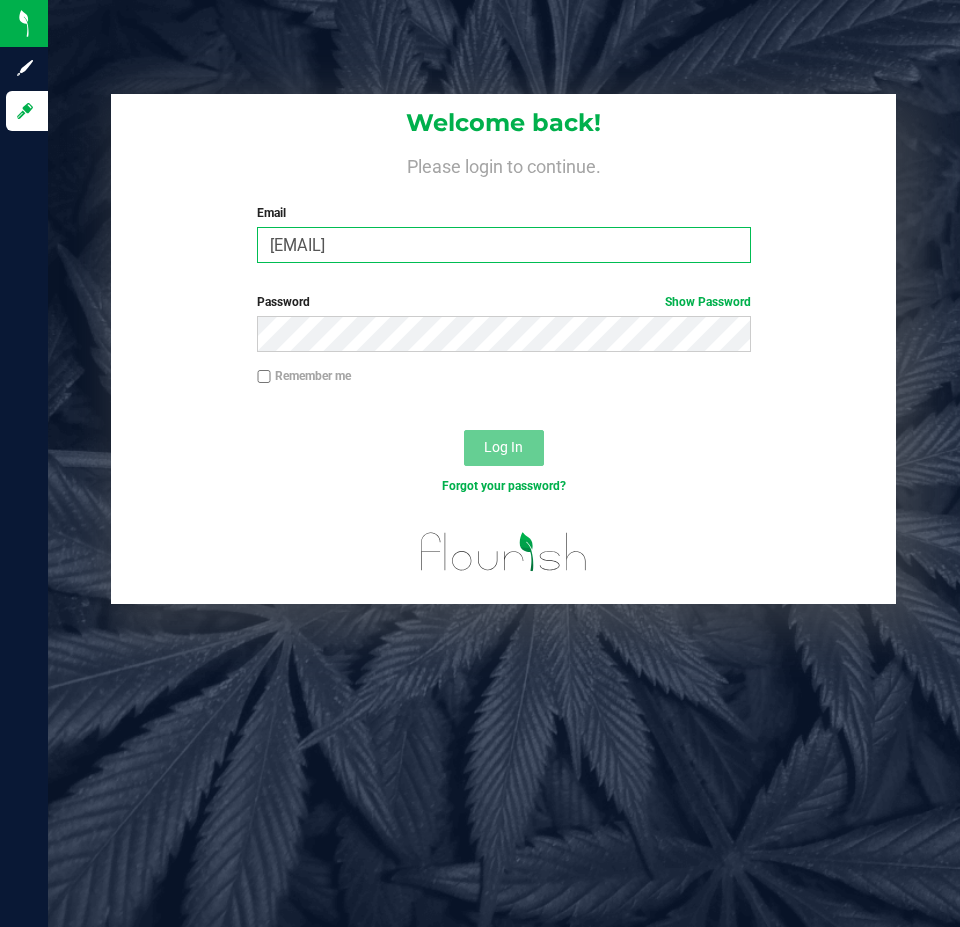 type on "[EMAIL]" 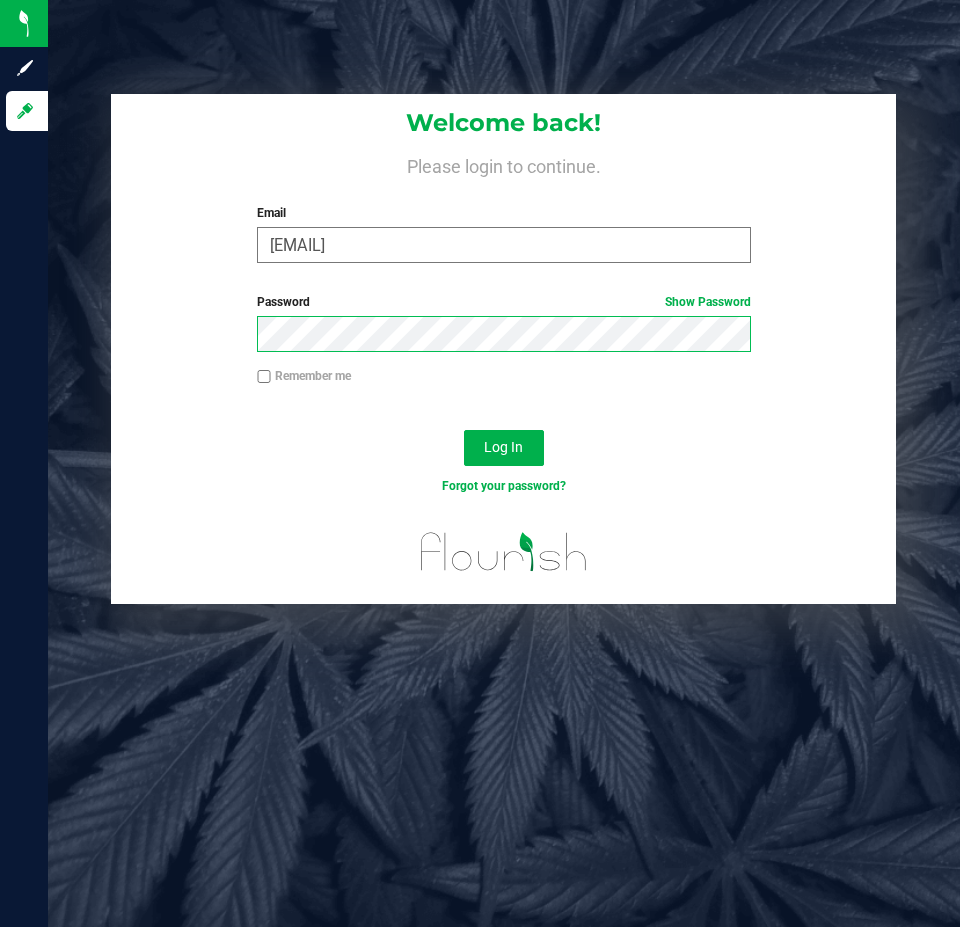 click on "Log In" at bounding box center [504, 448] 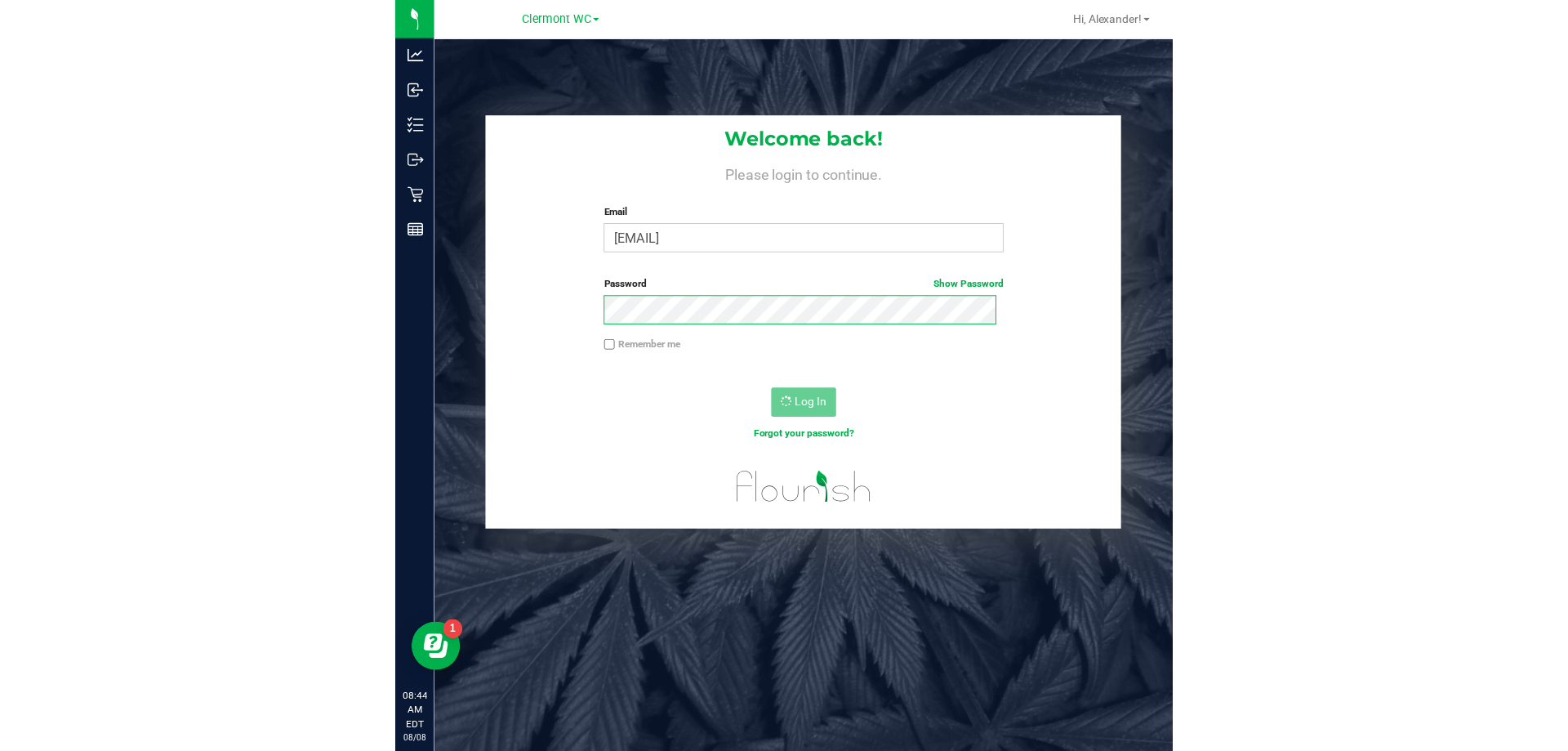 scroll, scrollTop: 0, scrollLeft: 0, axis: both 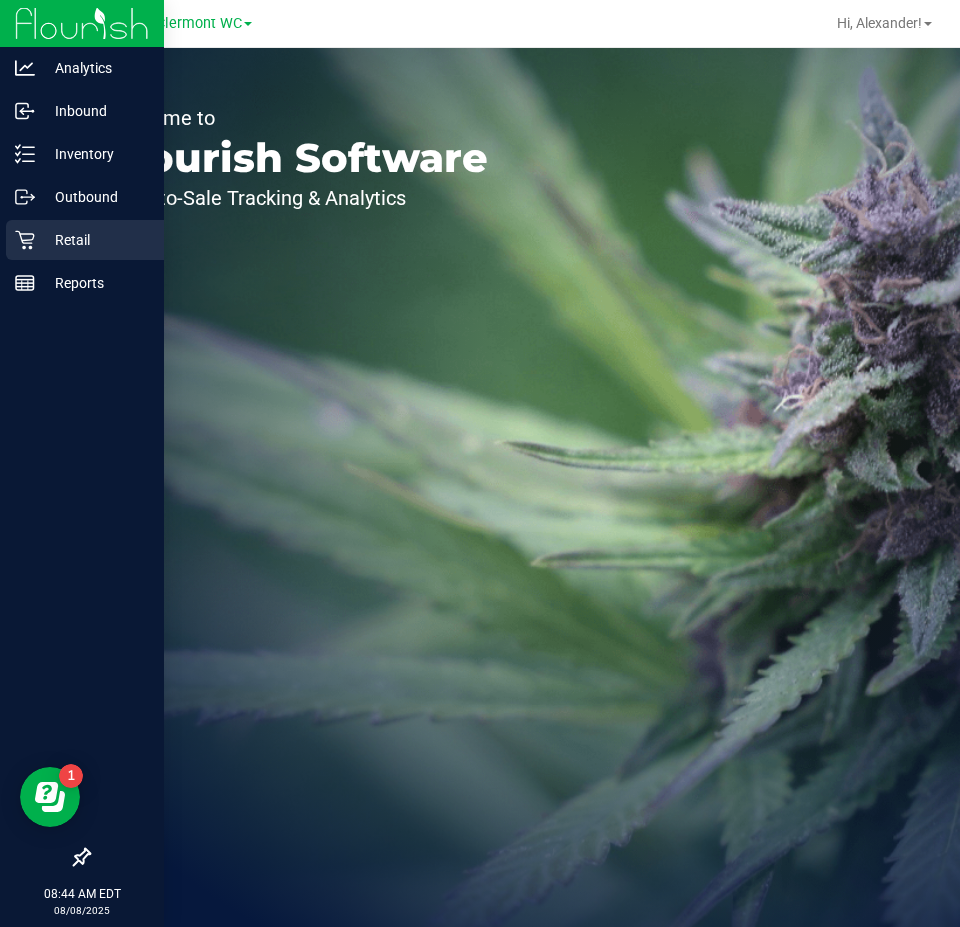 click on "Retail" at bounding box center (95, 240) 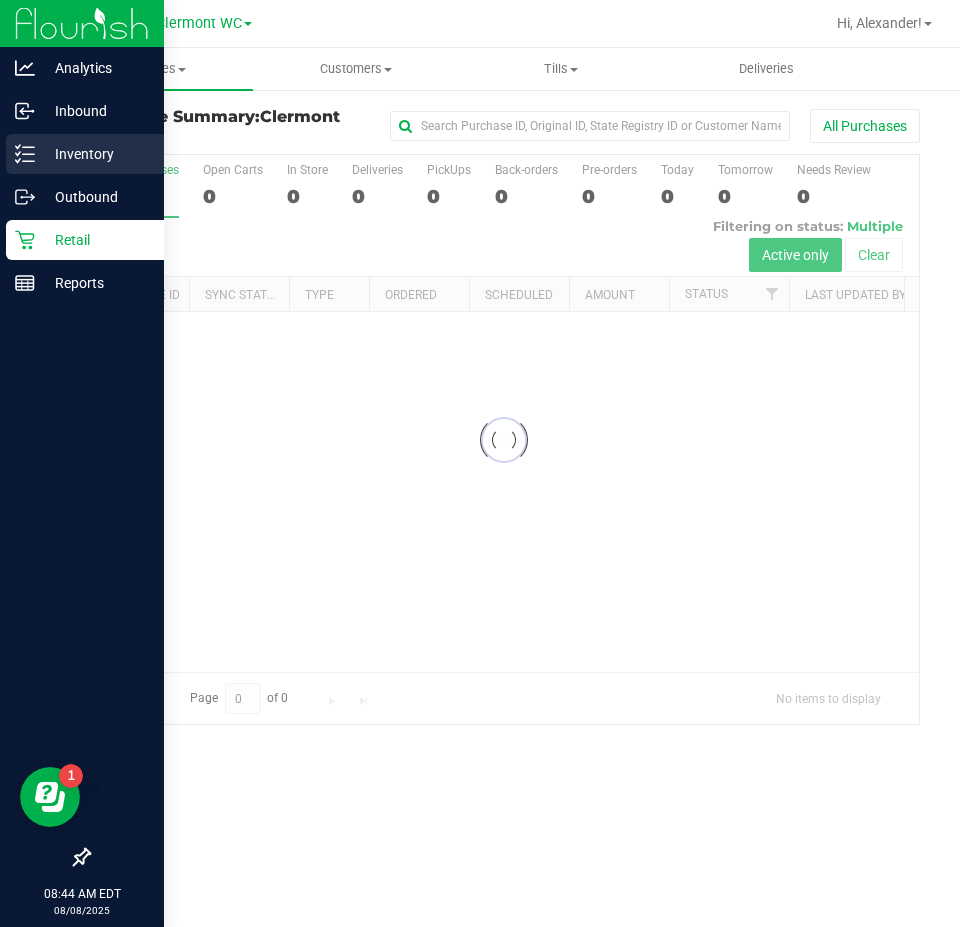 click on "Inventory" at bounding box center [85, 154] 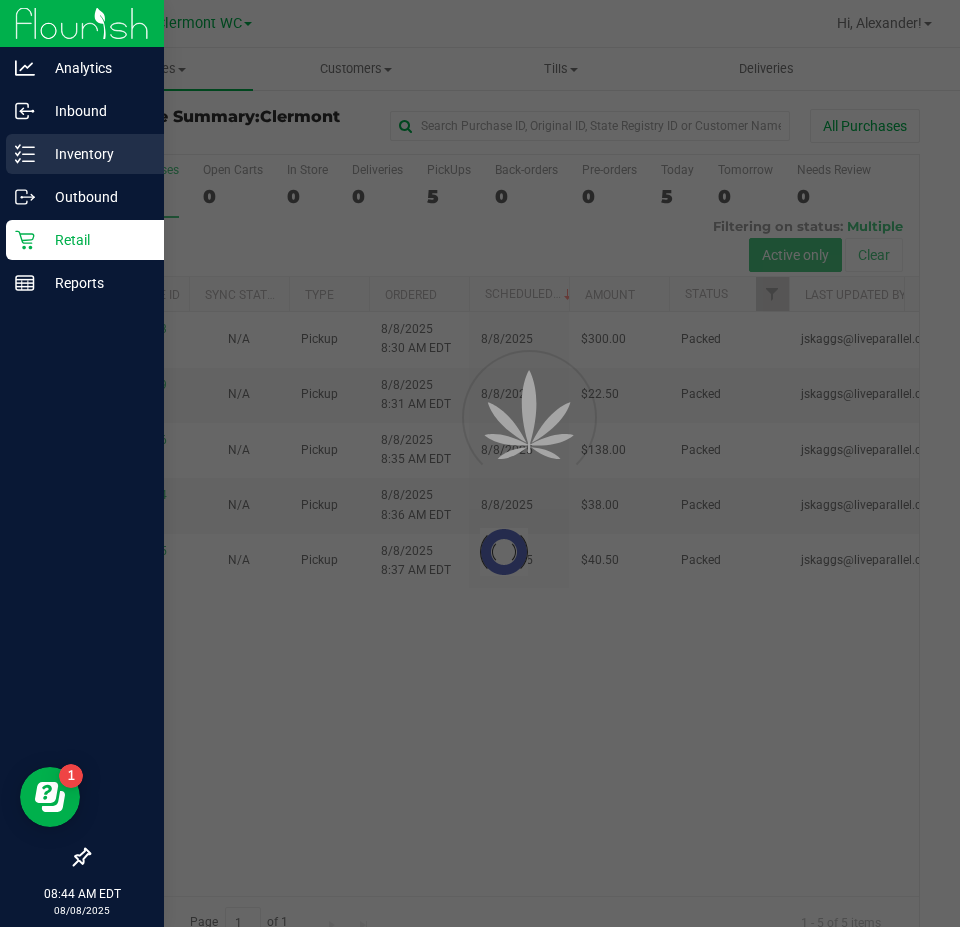 click on "Inventory" at bounding box center (95, 154) 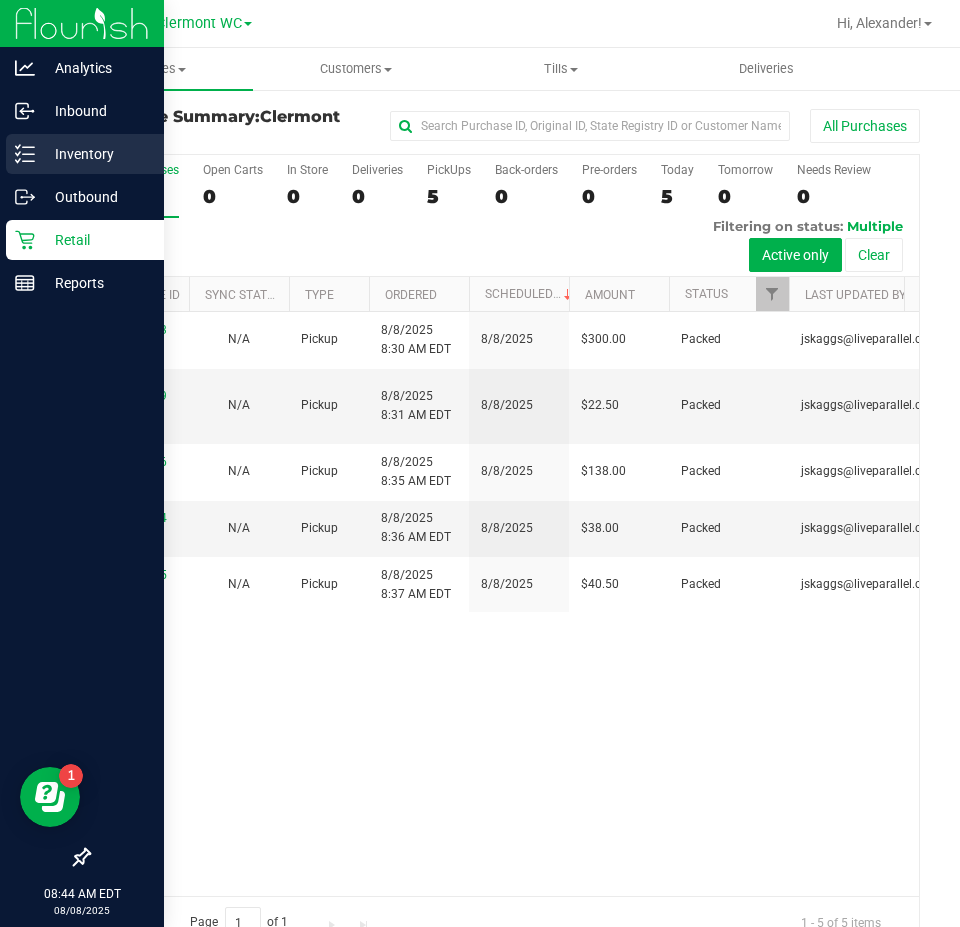 click 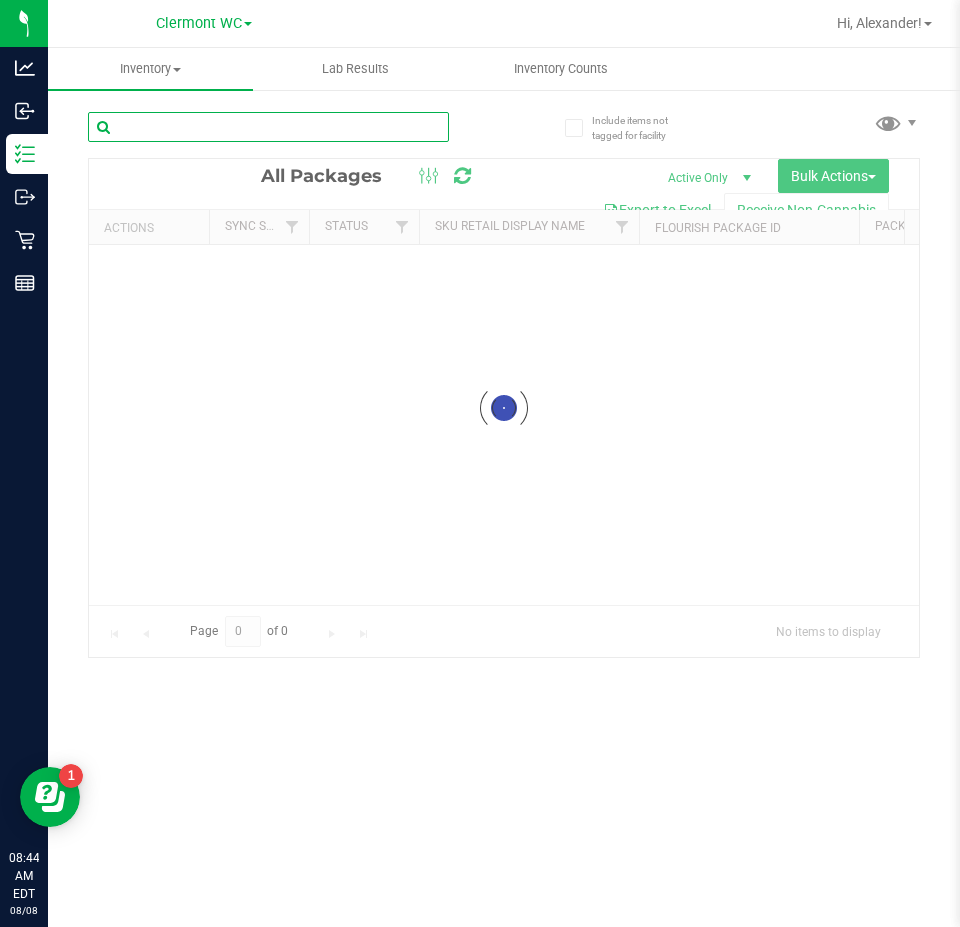 click at bounding box center [268, 127] 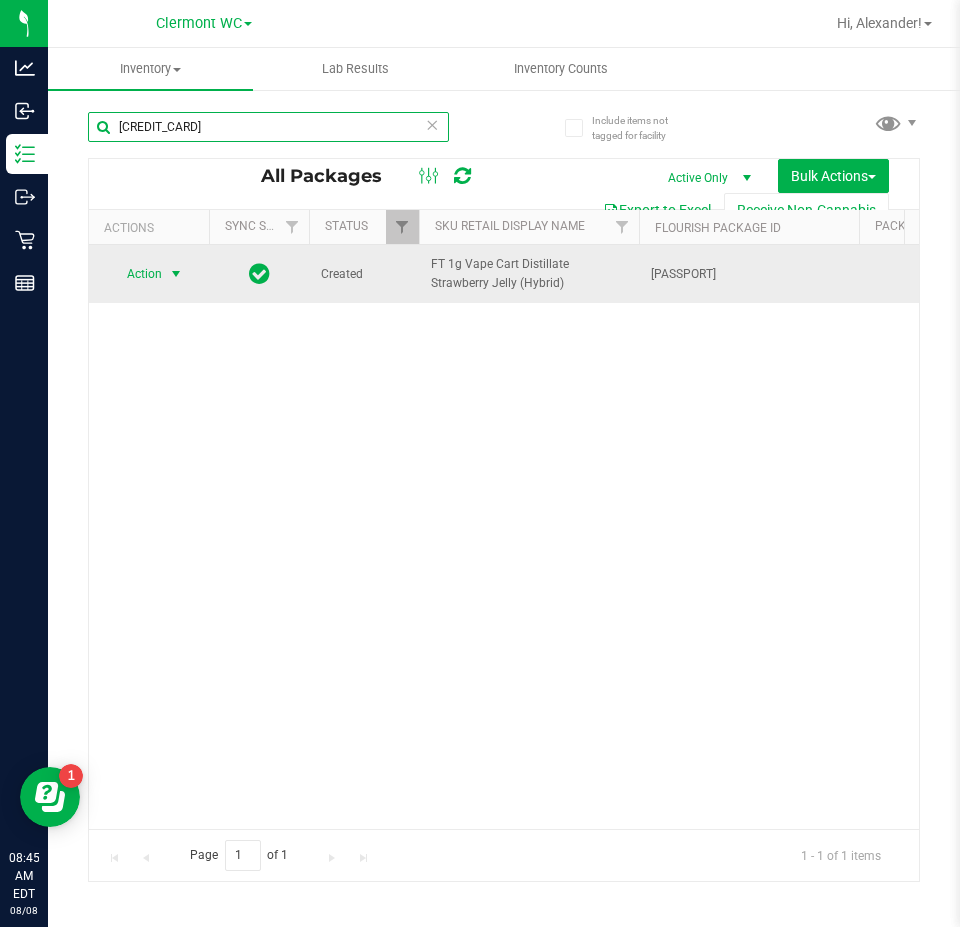 type on "[CREDIT_CARD]" 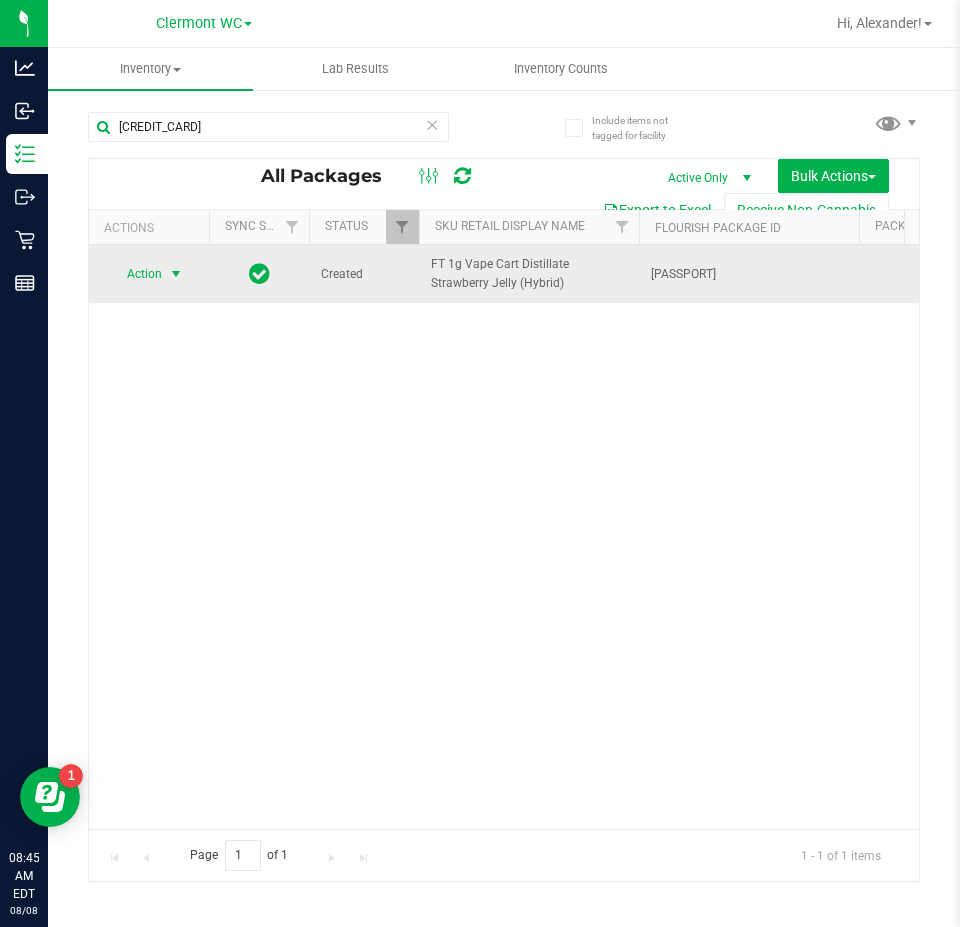 click at bounding box center (176, 274) 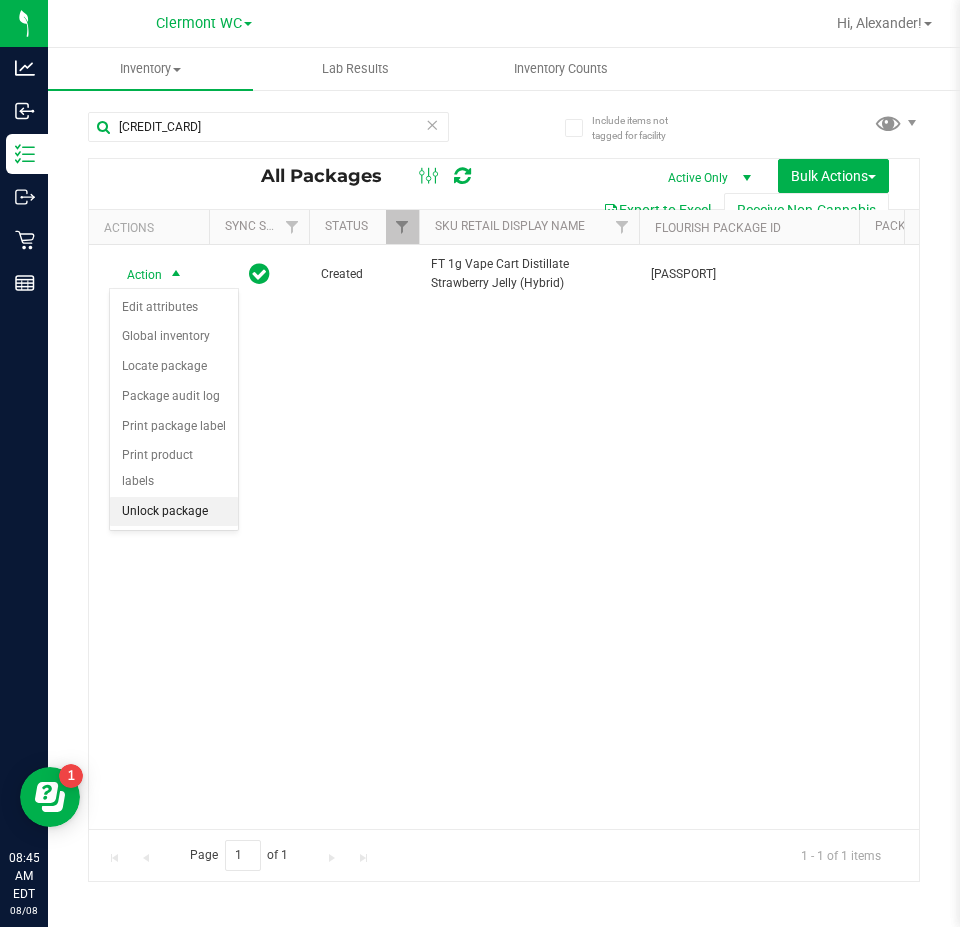 click on "Unlock package" at bounding box center [174, 512] 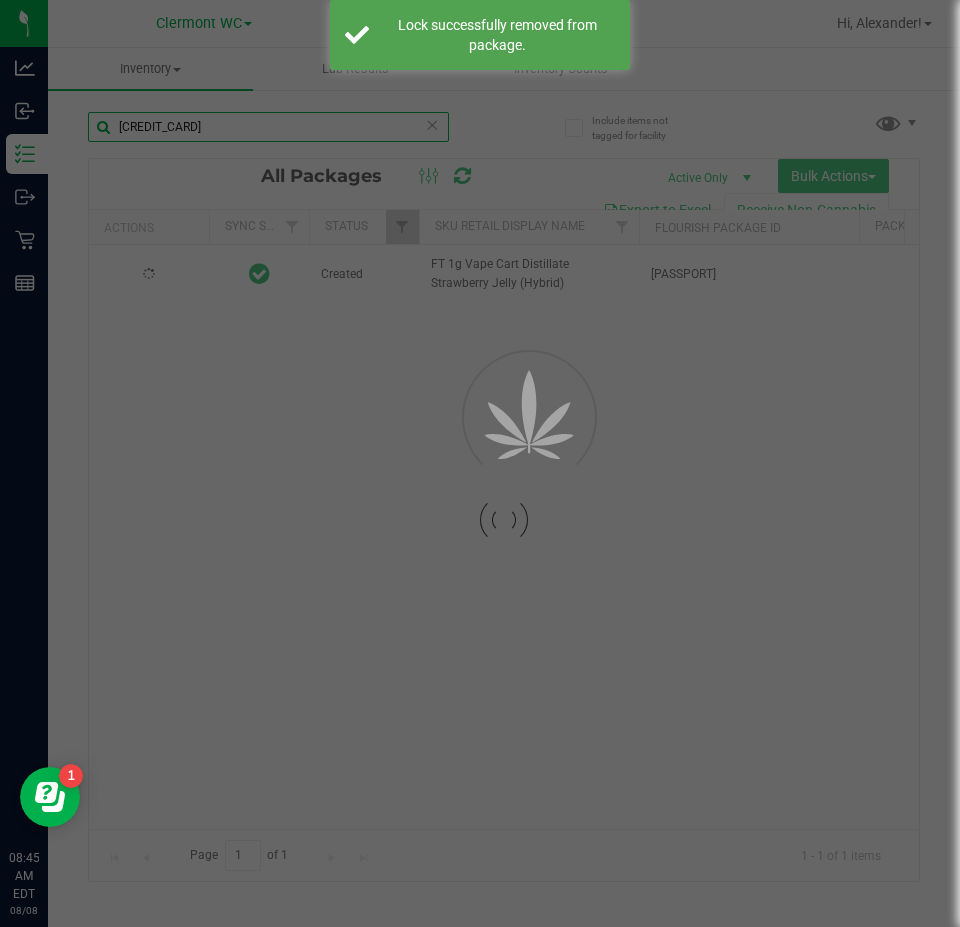 click on "Inventory
All packages
All inventory
Waste log
Create inventory
Lab Results
Inventory Counts" at bounding box center [504, 487] 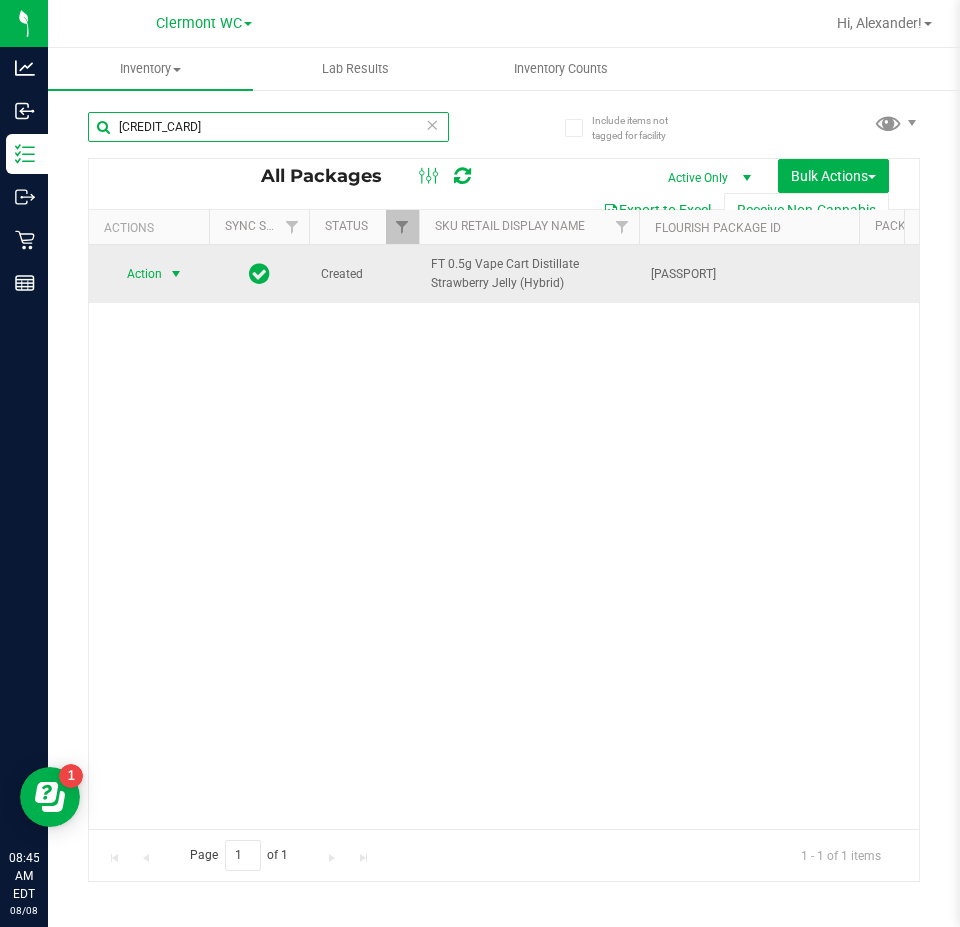 type on "[CREDIT_CARD]" 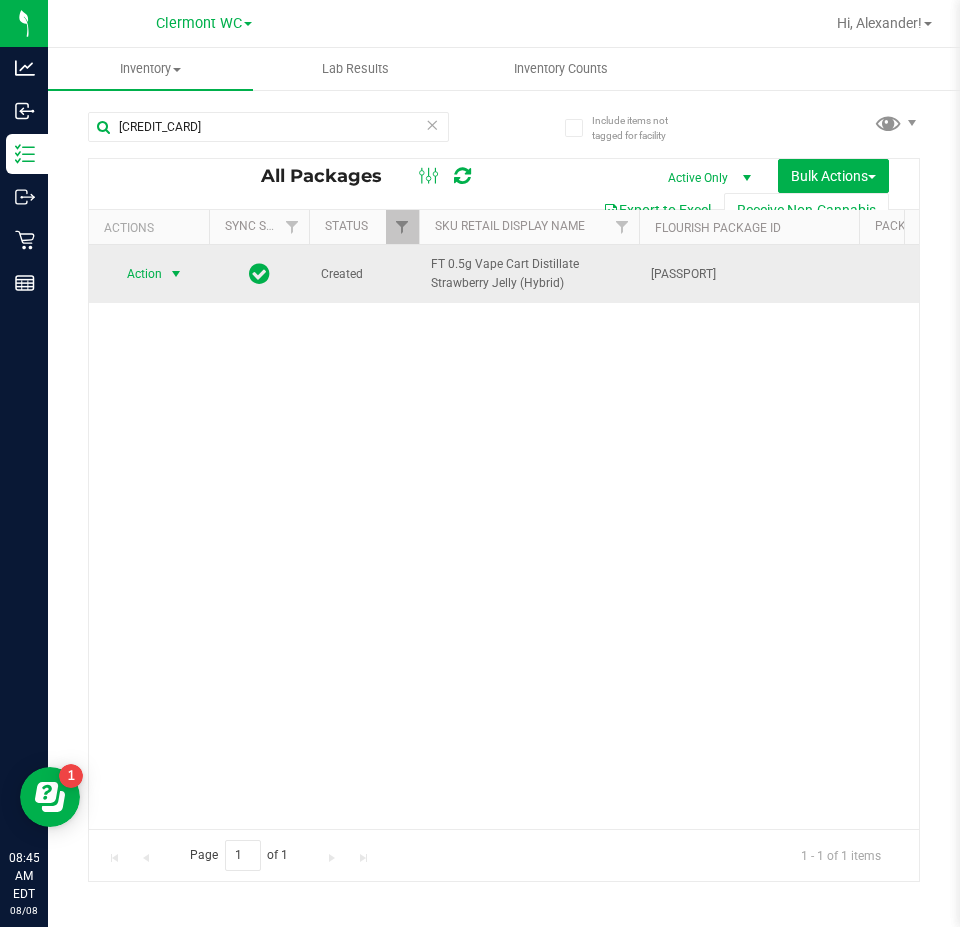 click at bounding box center [176, 274] 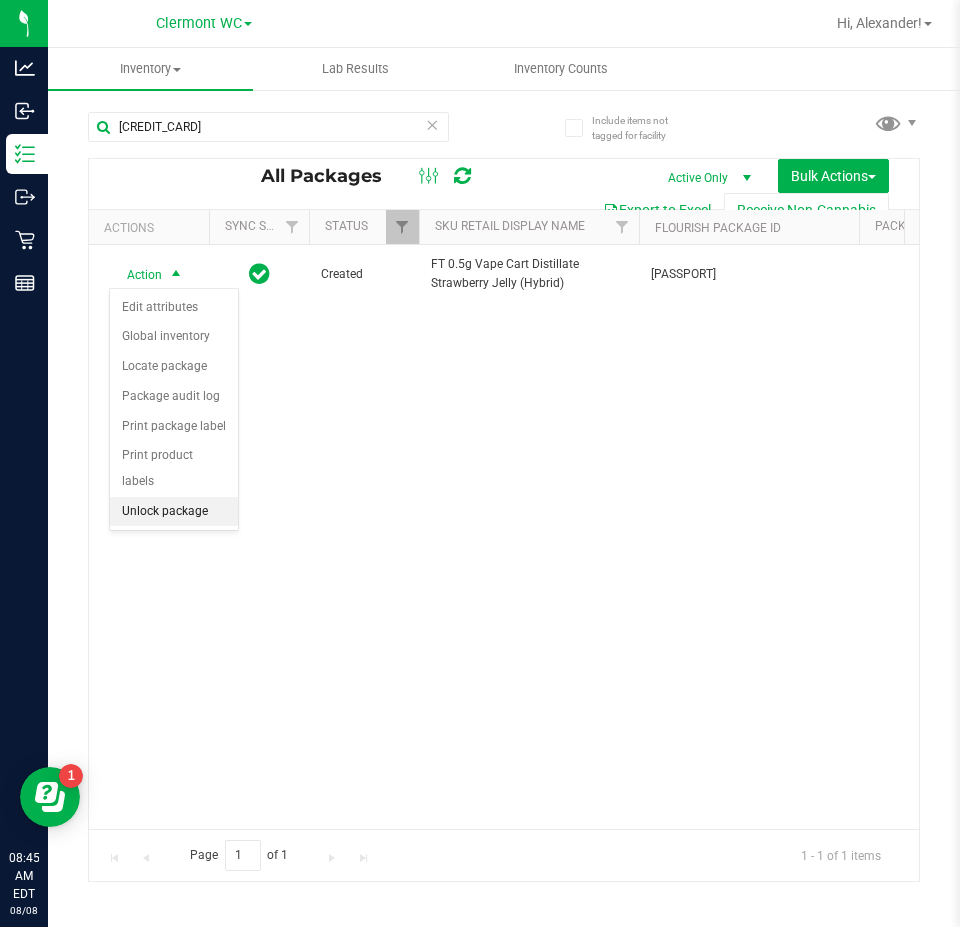 click on "Unlock package" at bounding box center (174, 512) 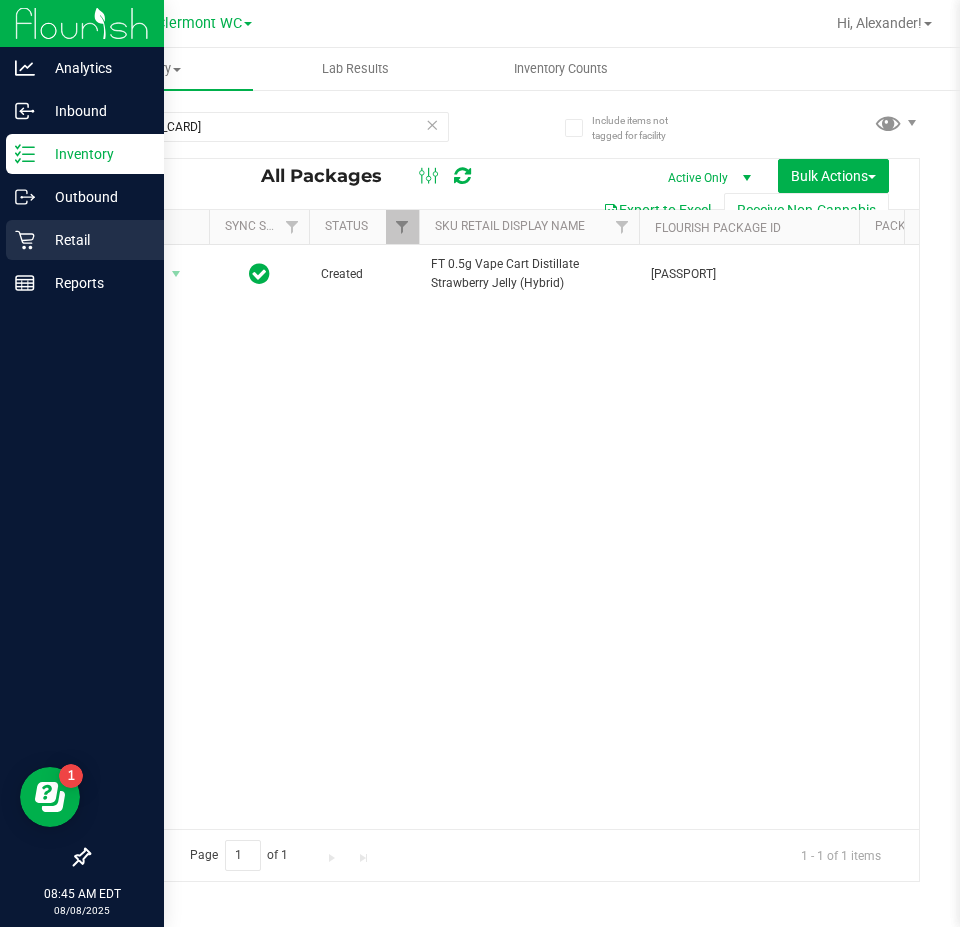 click on "Retail" at bounding box center [95, 240] 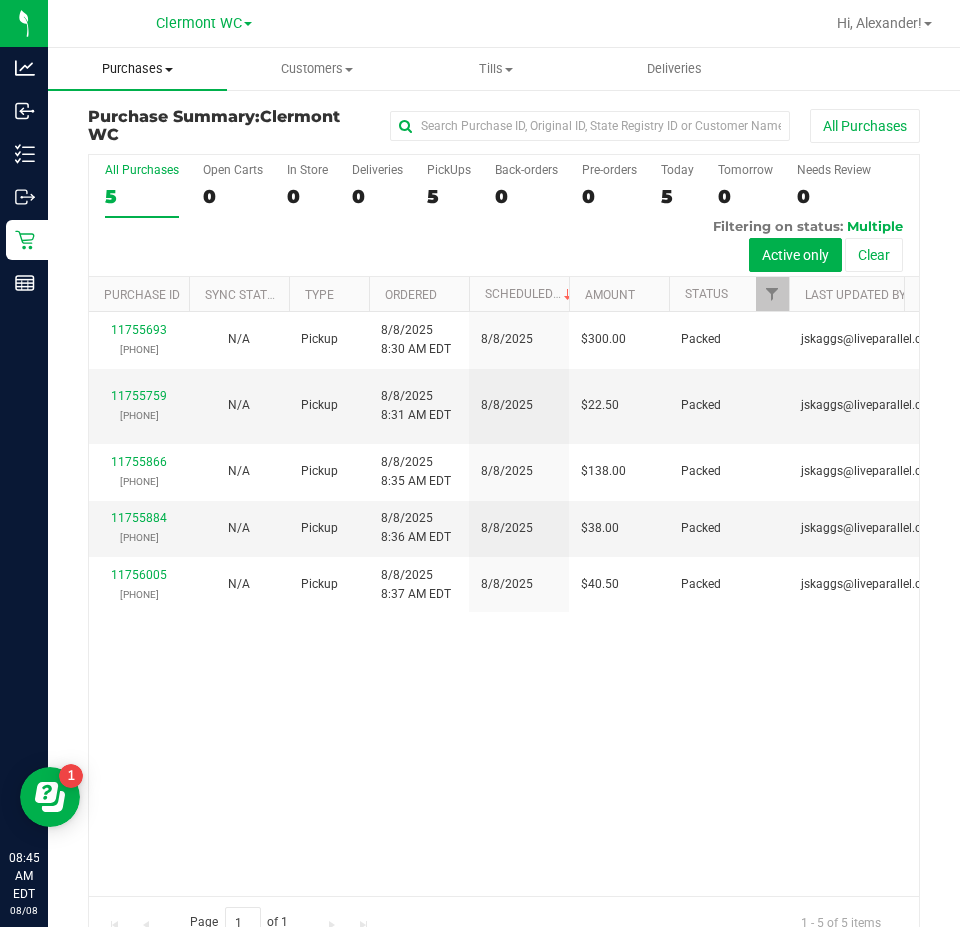 click on "Purchases" at bounding box center (137, 69) 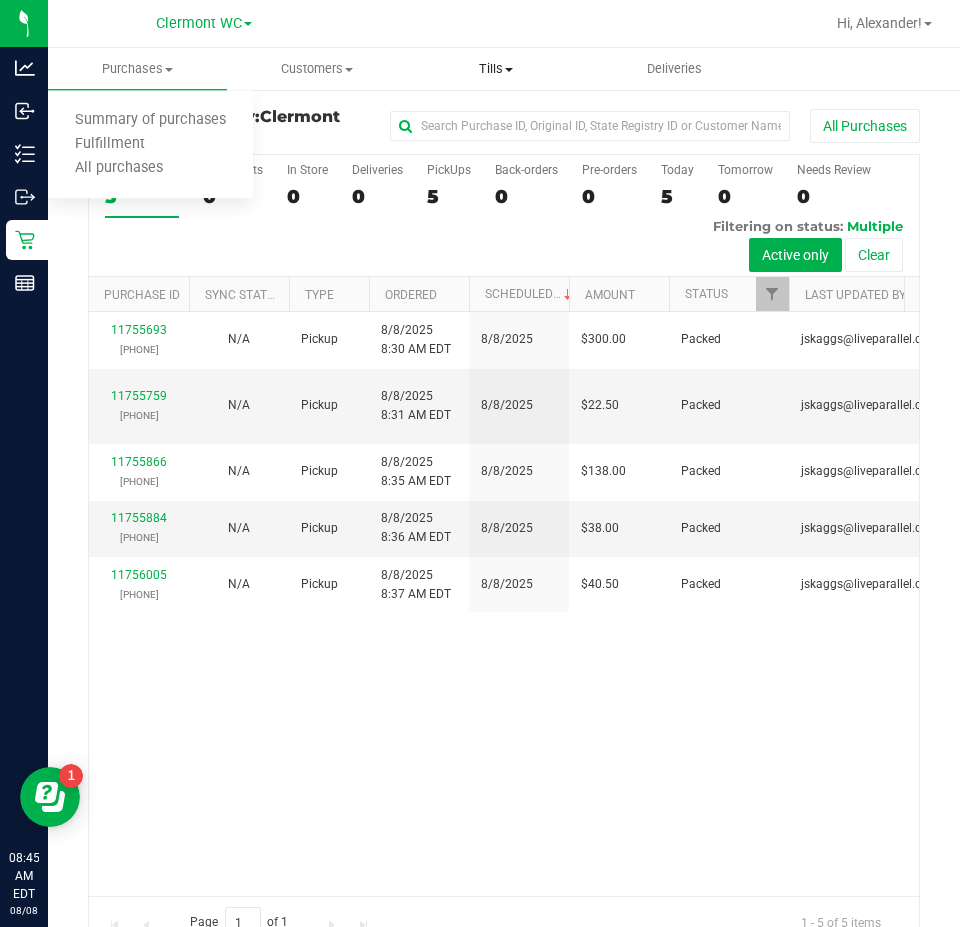click on "Tills" at bounding box center (495, 69) 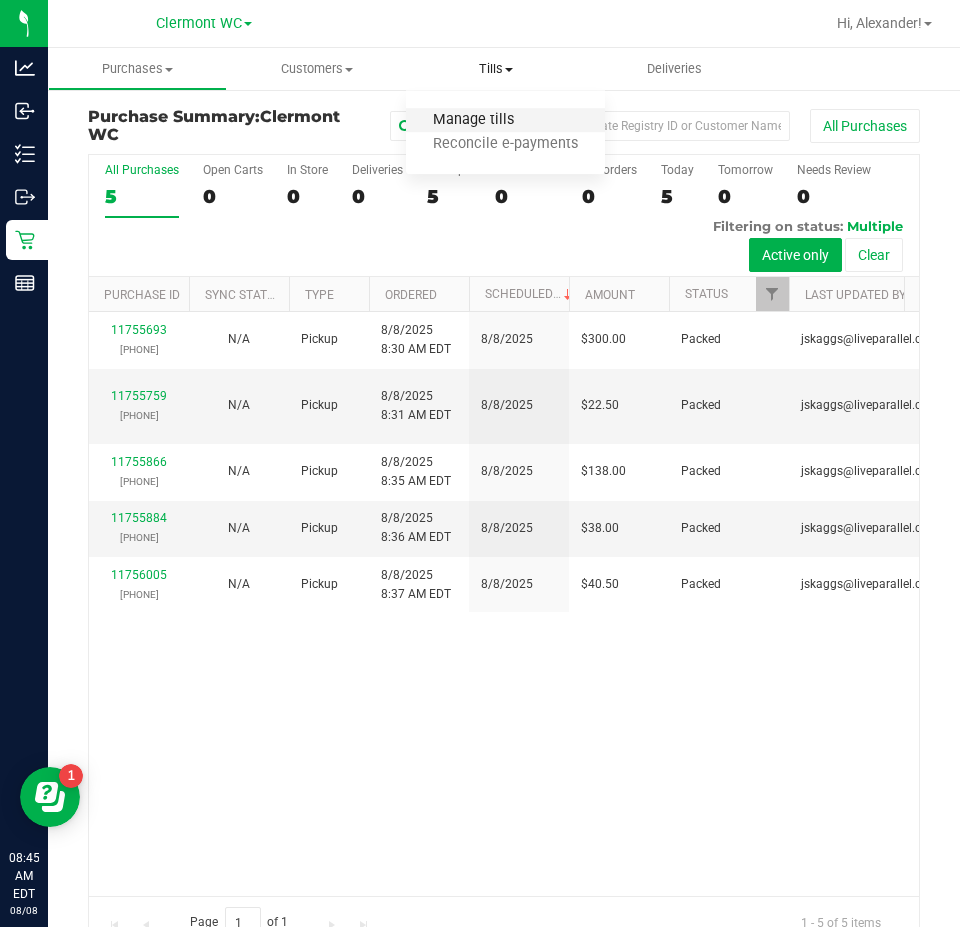 click on "Manage tills" at bounding box center [473, 120] 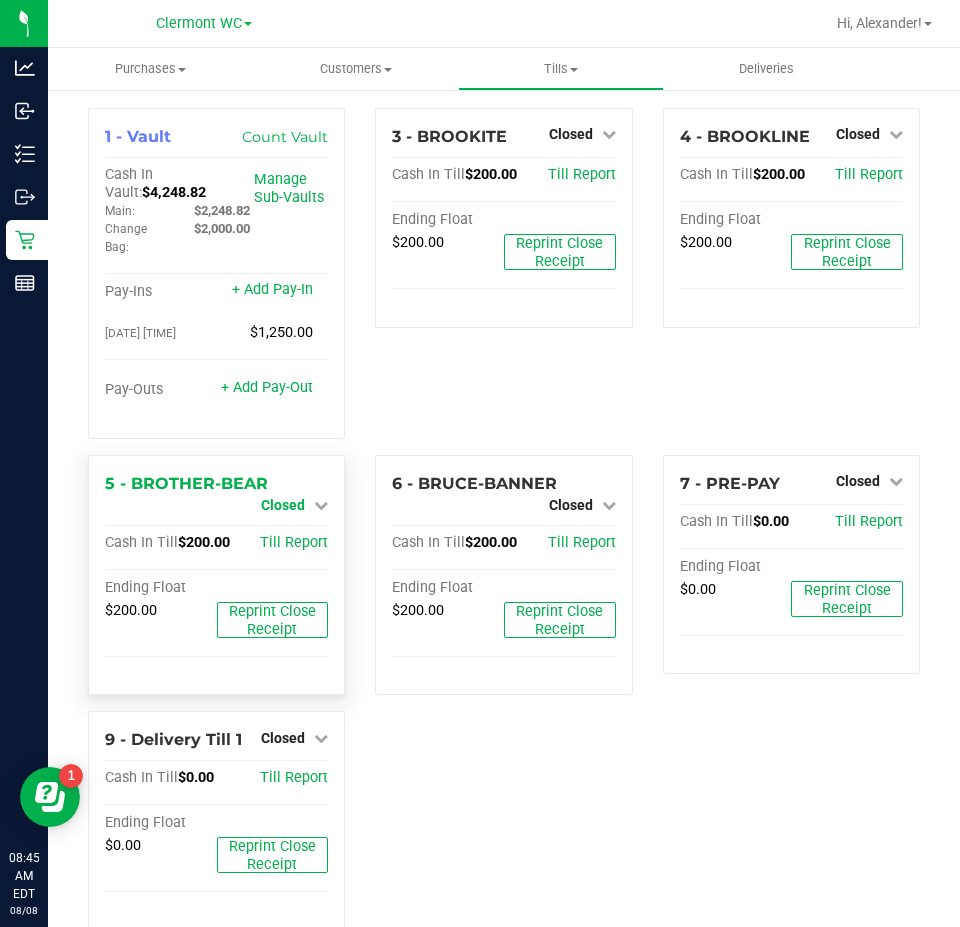click on "Closed" at bounding box center (283, 505) 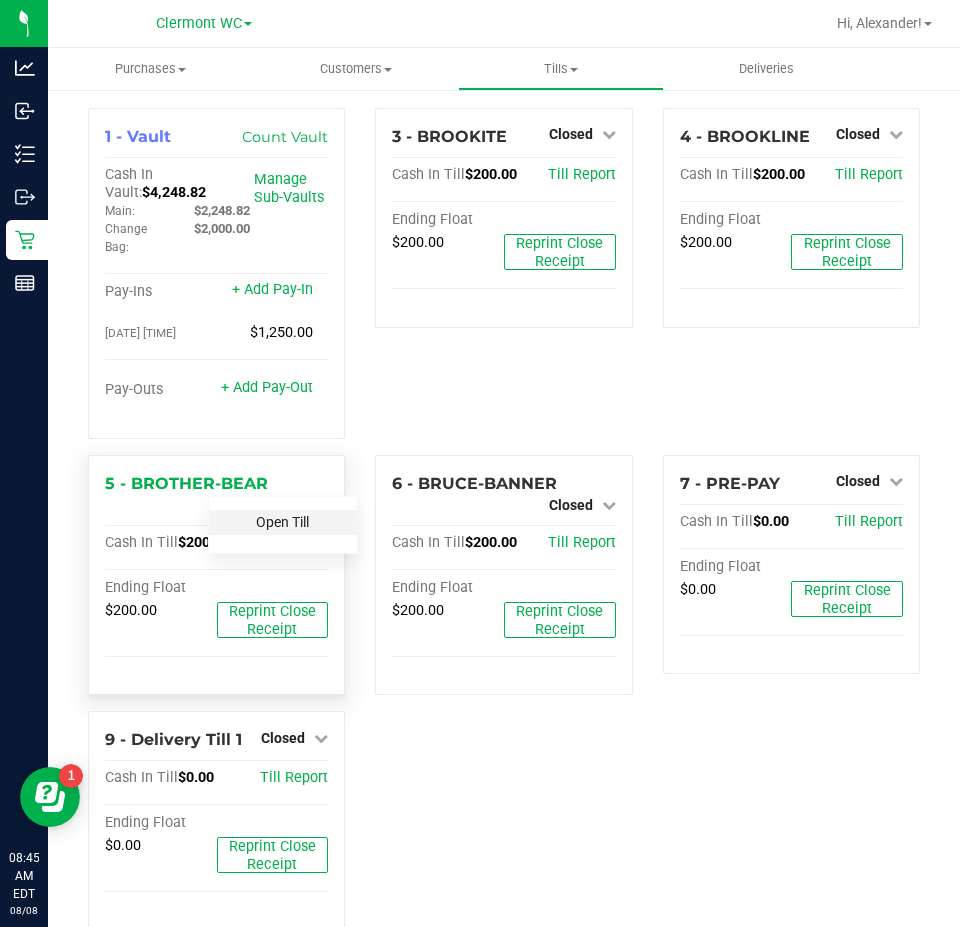 click on "Open Till" at bounding box center [282, 522] 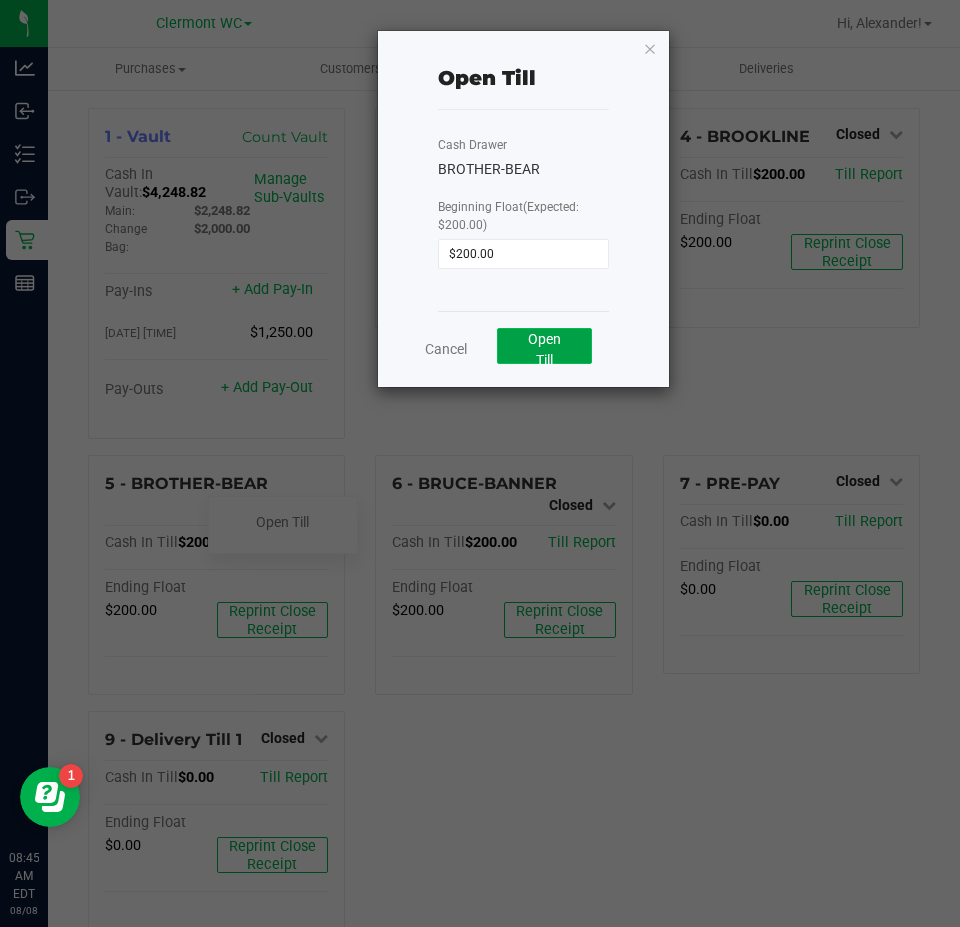 click on "Open Till" 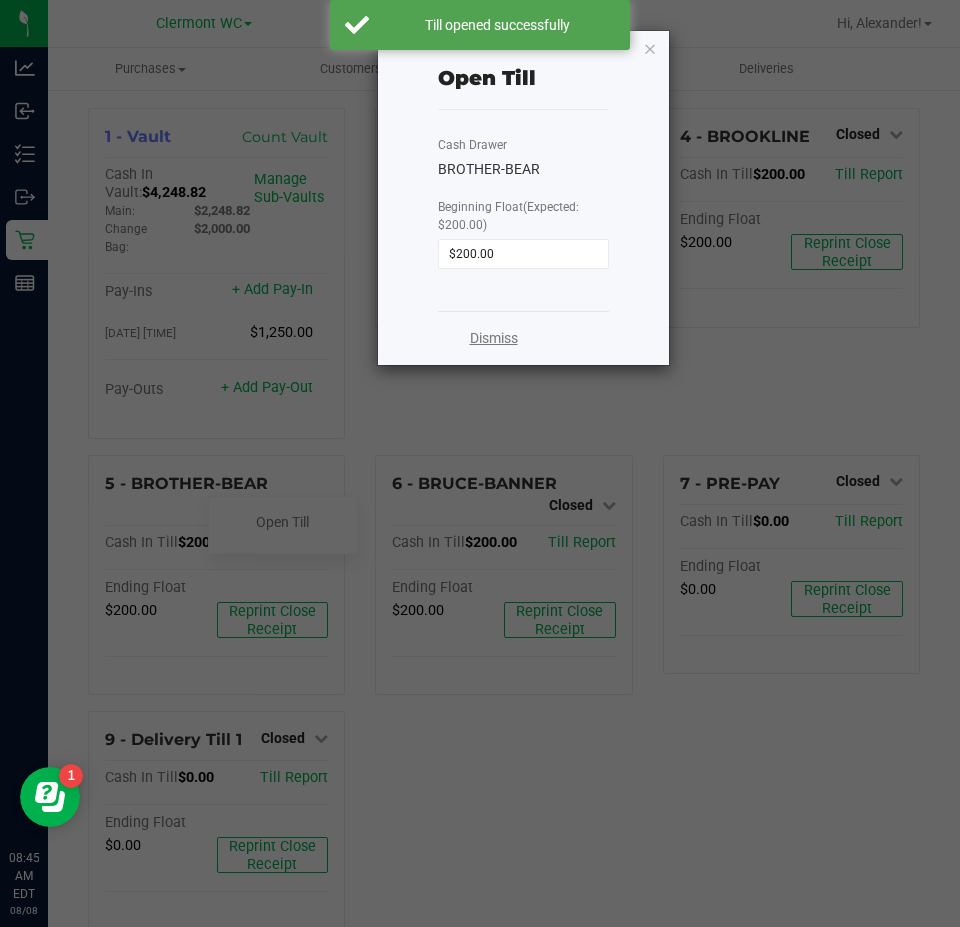 click on "Dismiss" 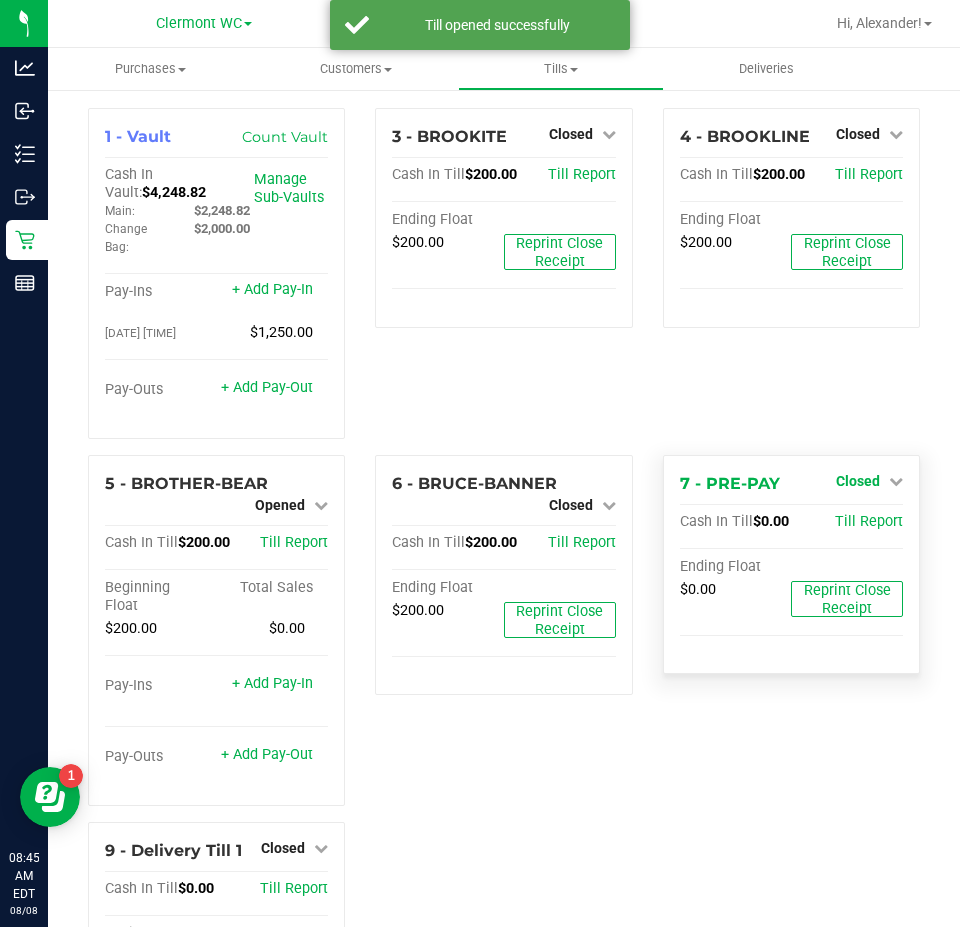 click on "Closed" at bounding box center [858, 481] 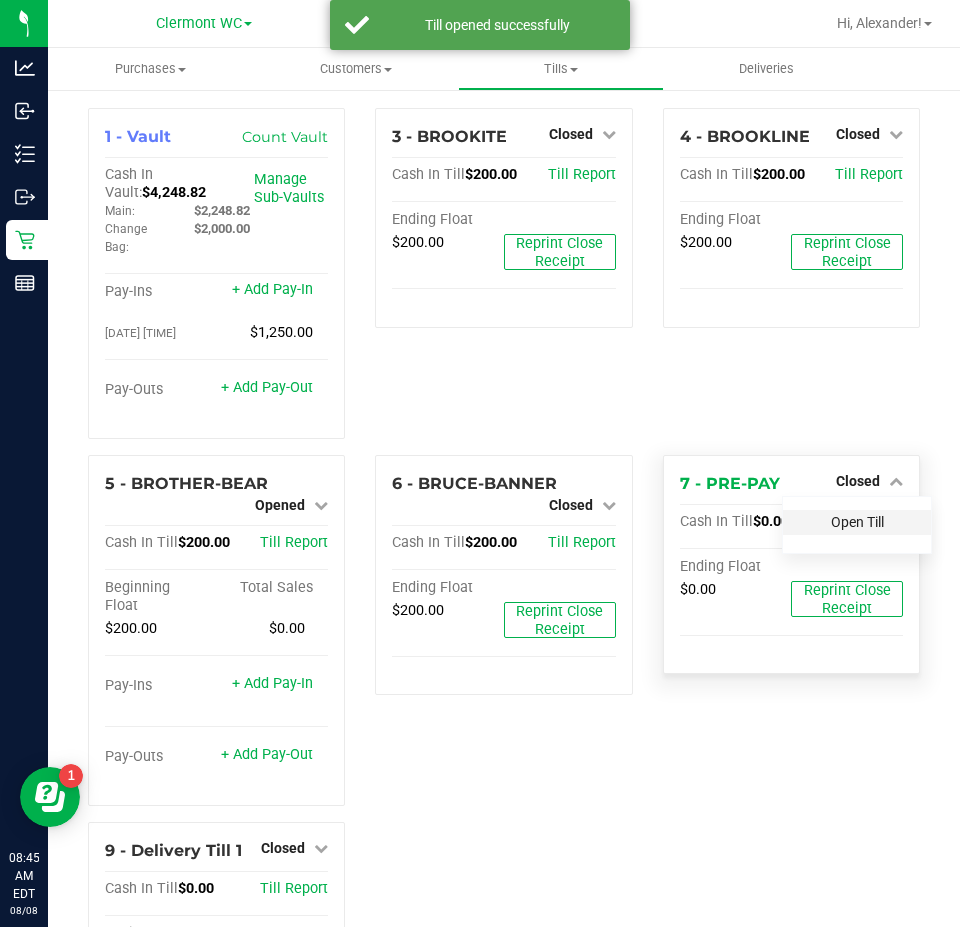 click on "Open Till" at bounding box center (857, 522) 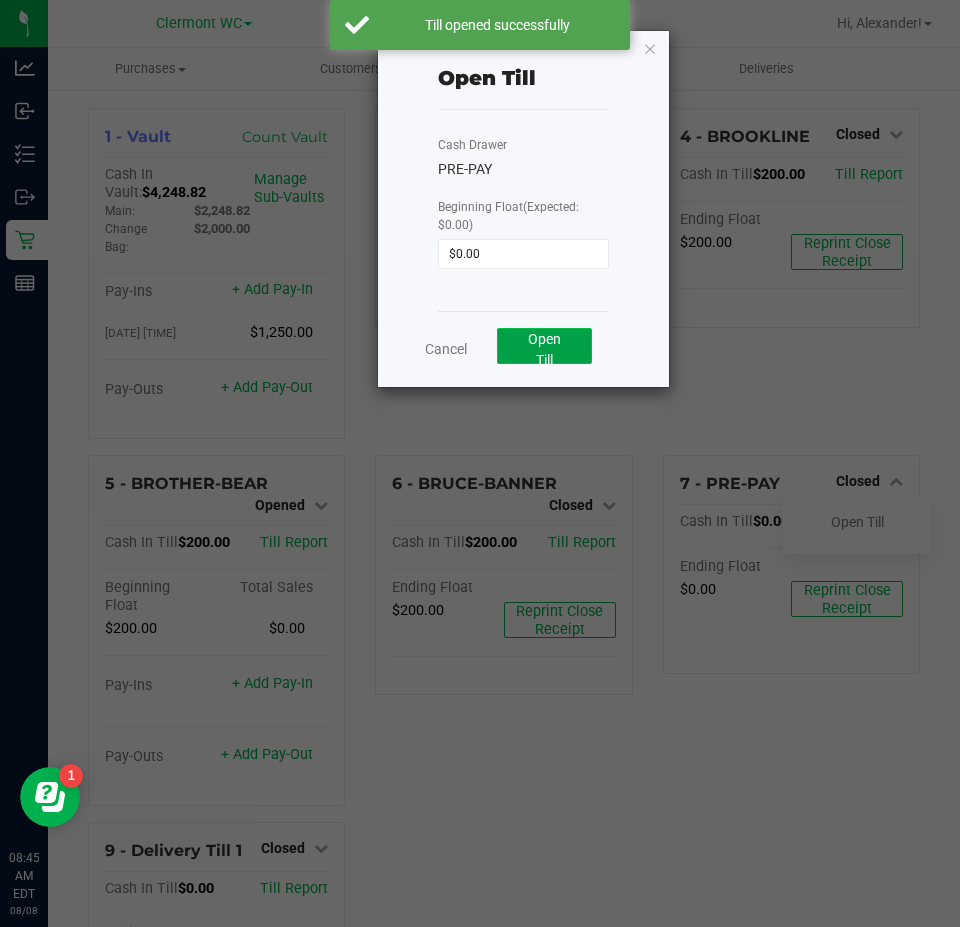 click on "Open Till" 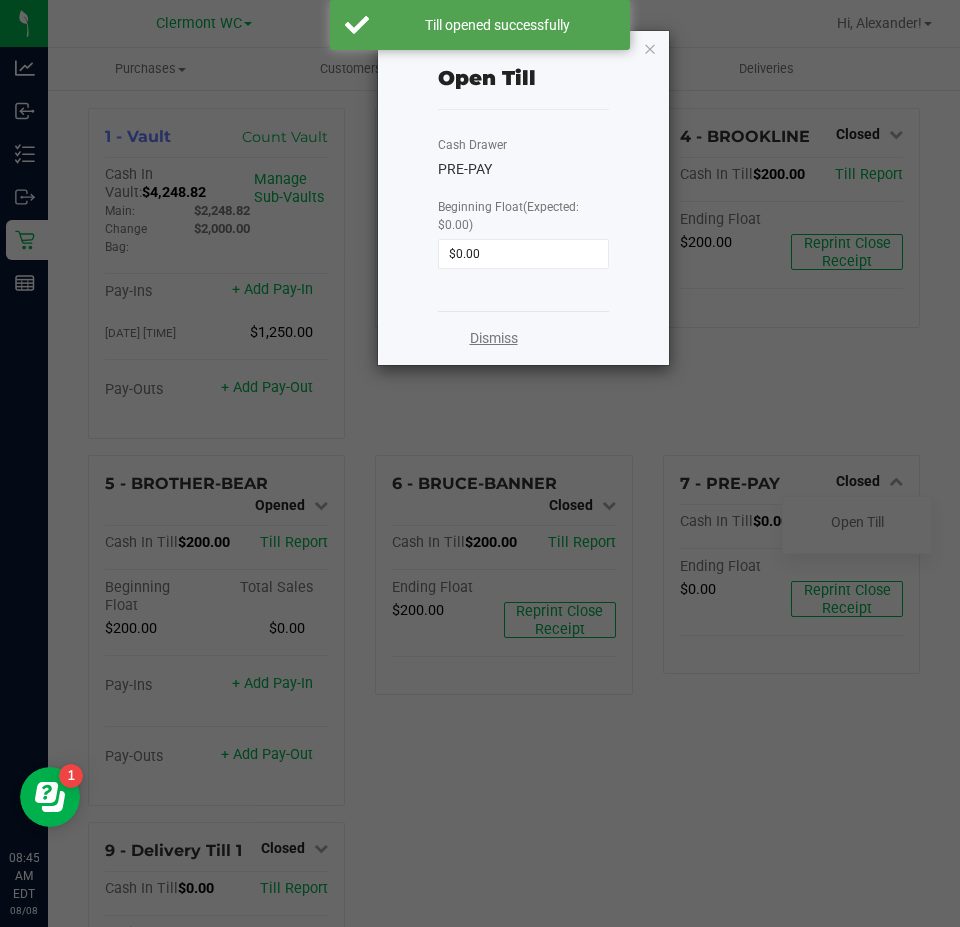 click on "Dismiss" 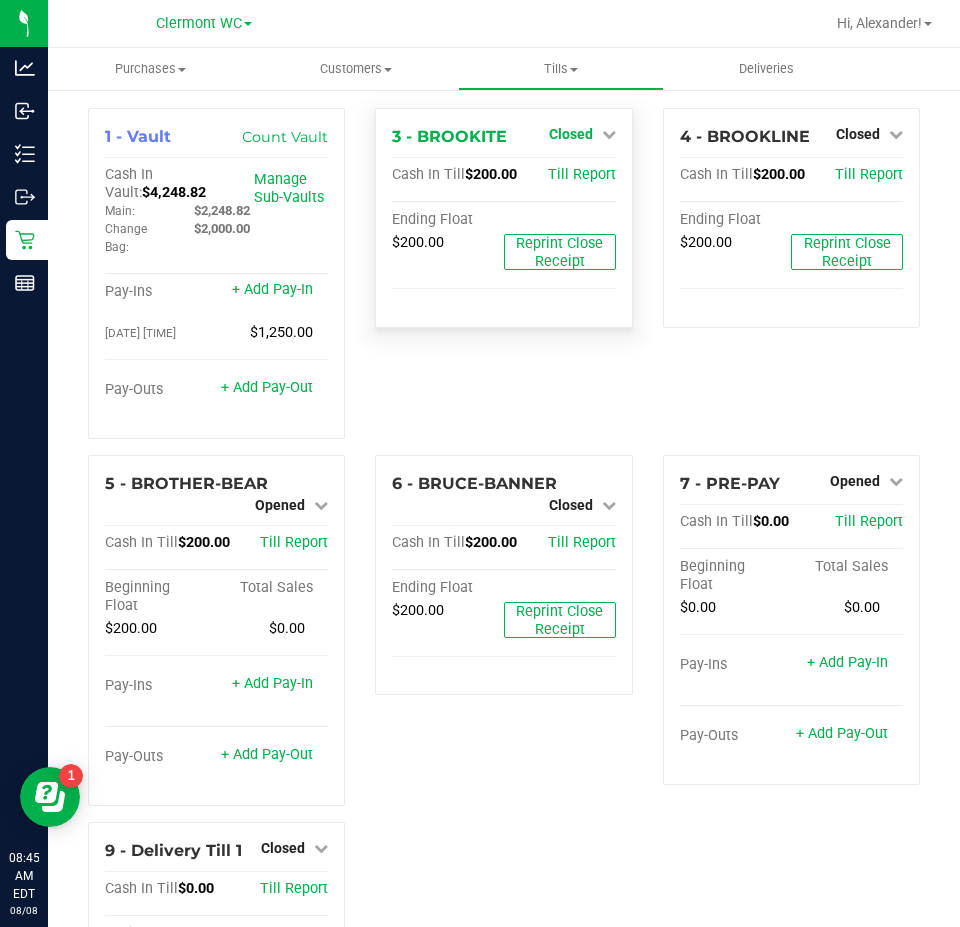 click on "Closed" at bounding box center [571, 134] 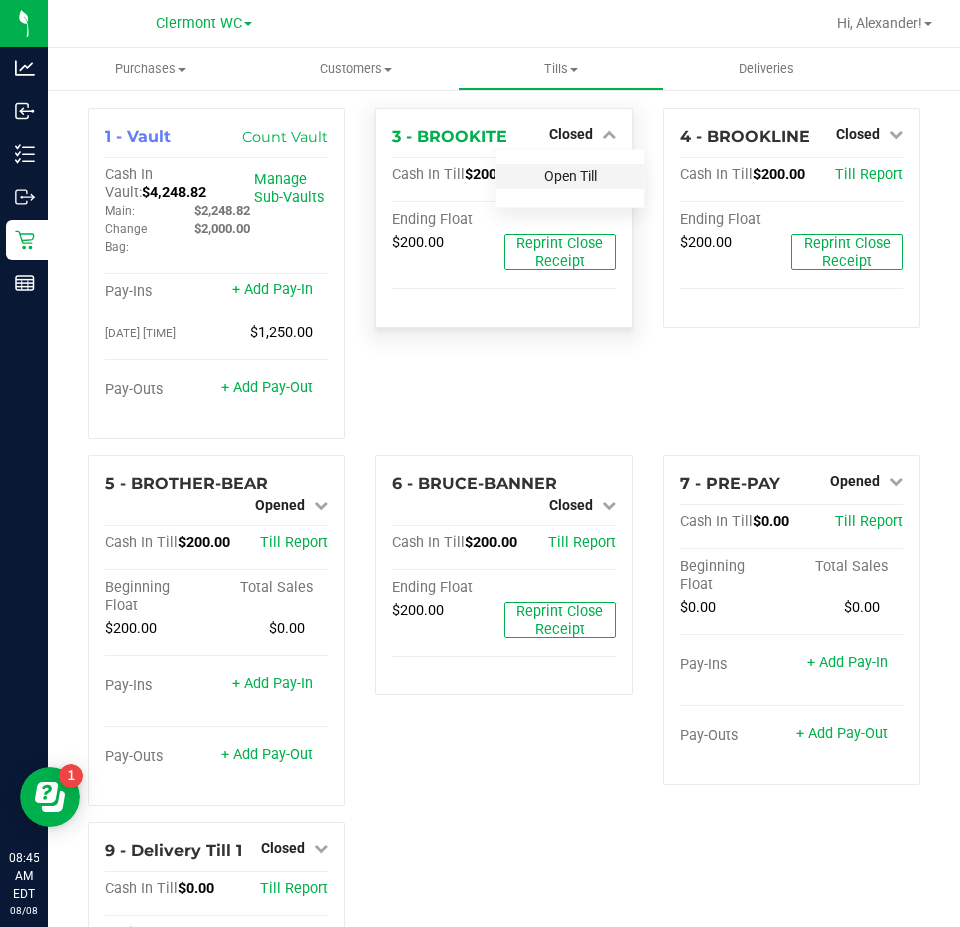 click on "Open Till" at bounding box center [570, 176] 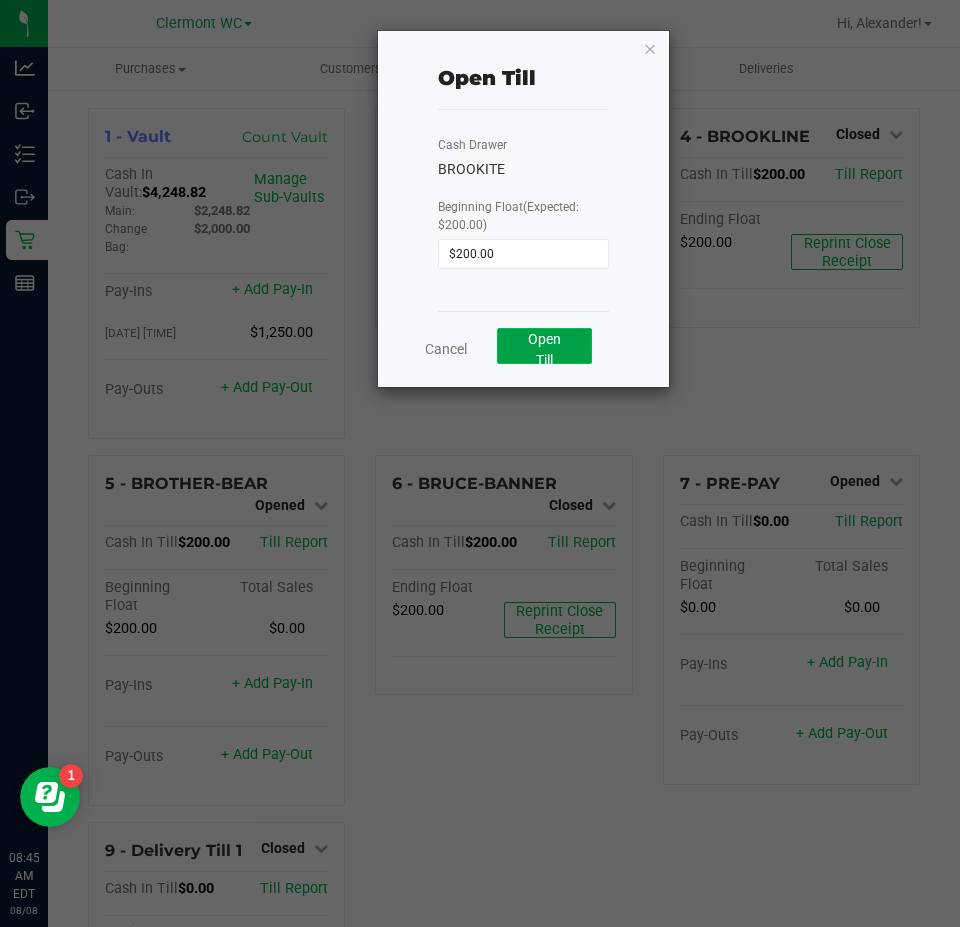 click on "Open Till" 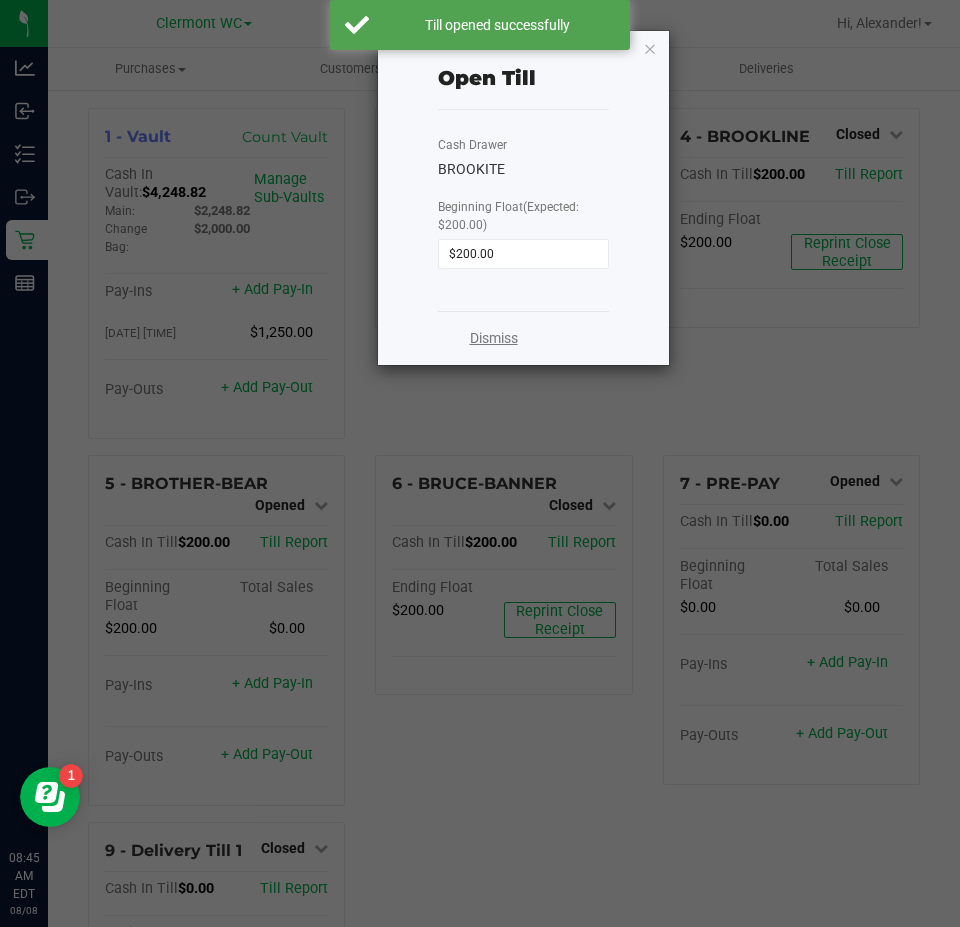 click on "Dismiss" 